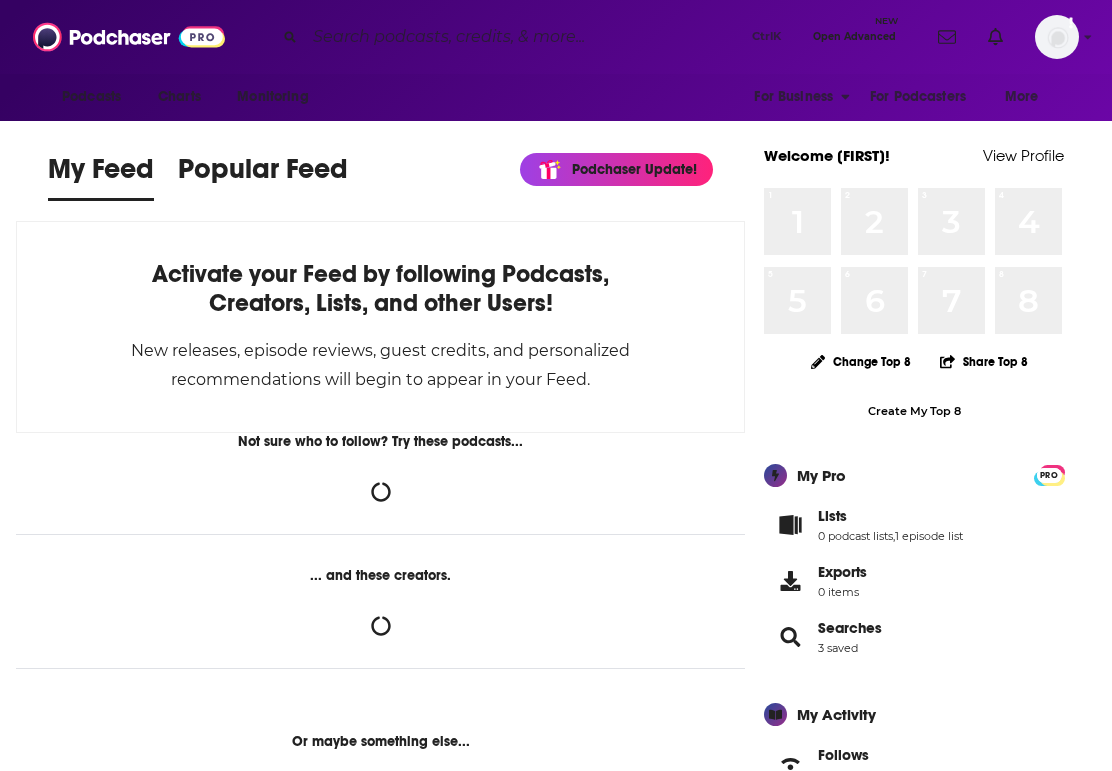 scroll, scrollTop: 0, scrollLeft: 0, axis: both 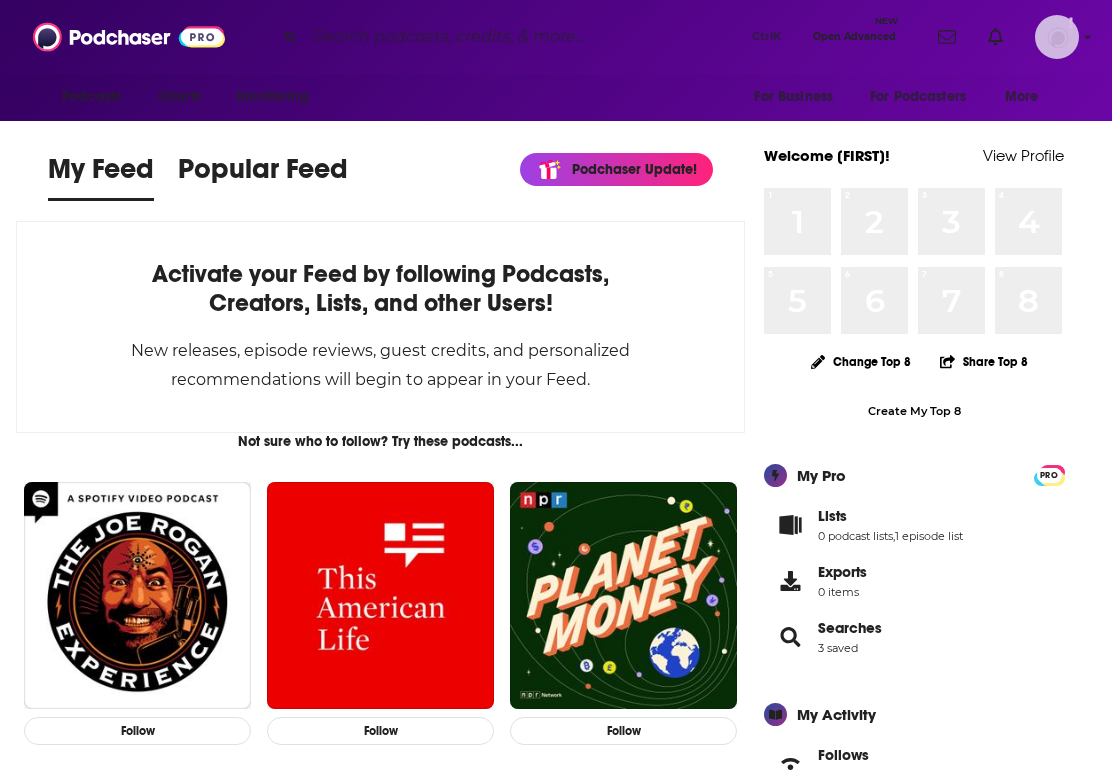 click at bounding box center (1057, 37) 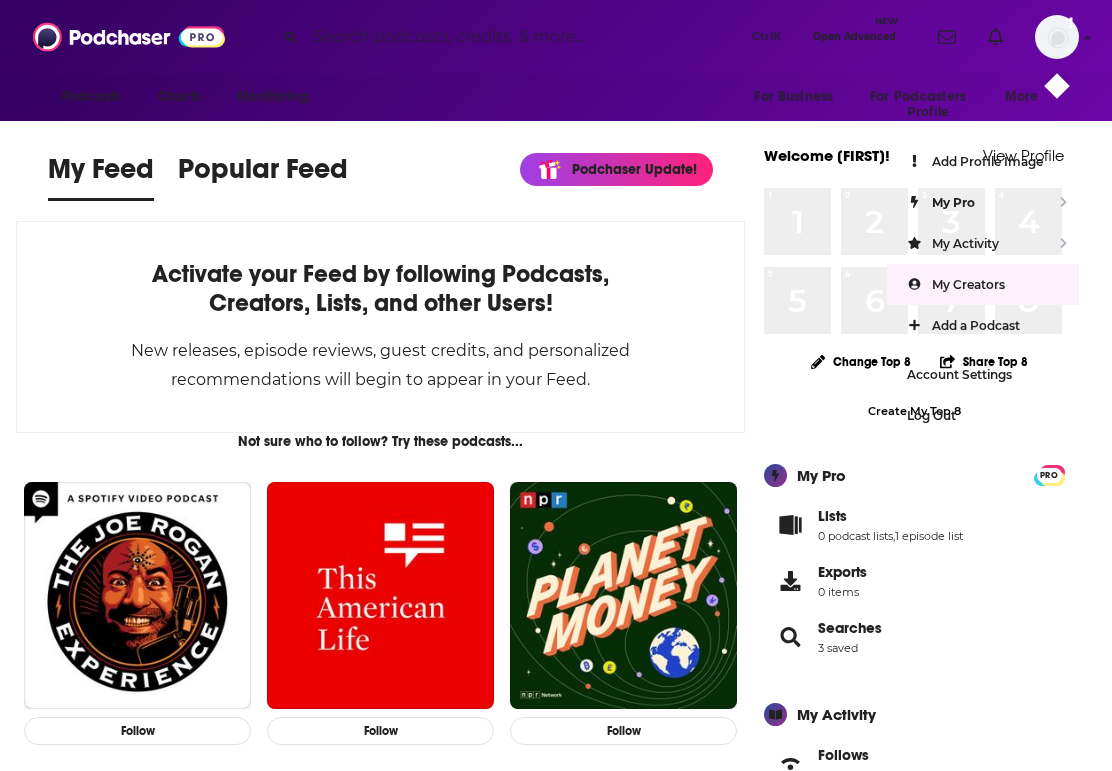 click on "Activate your Feed   by following Podcasts, Creators, Lists, and other Users! New releases, episode reviews, guest credits, and personalized recommendations will begin to appear in your Feed." at bounding box center [380, 327] 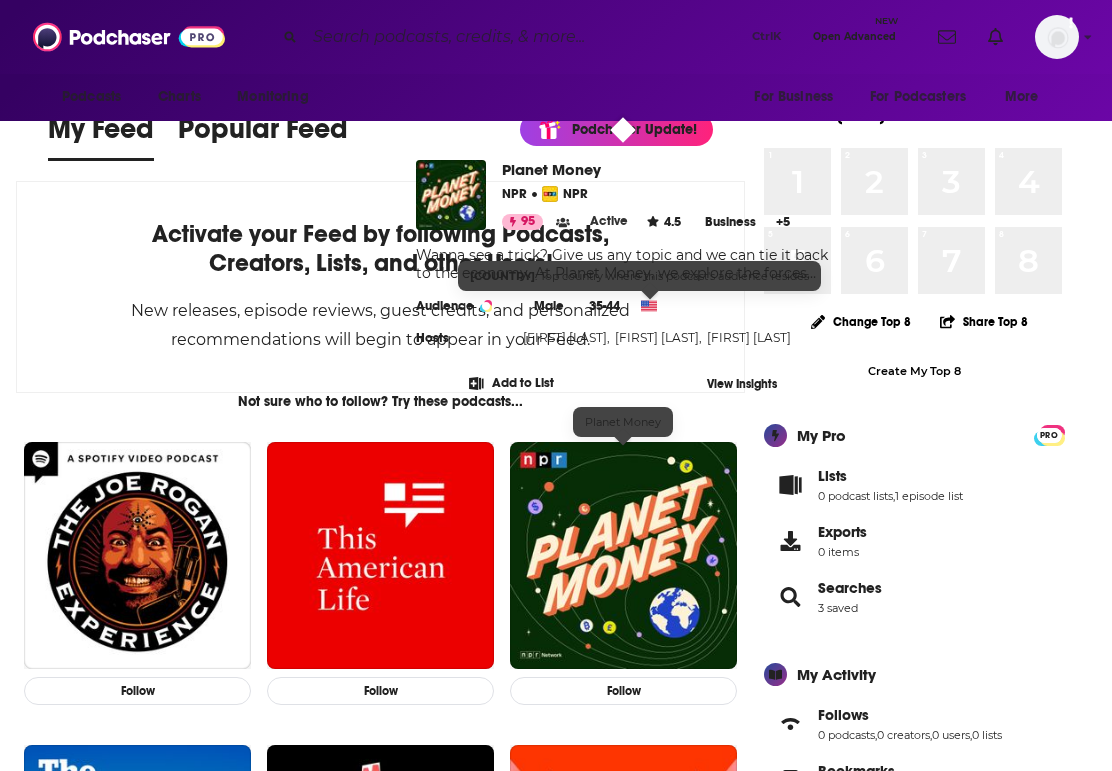 scroll, scrollTop: 0, scrollLeft: 0, axis: both 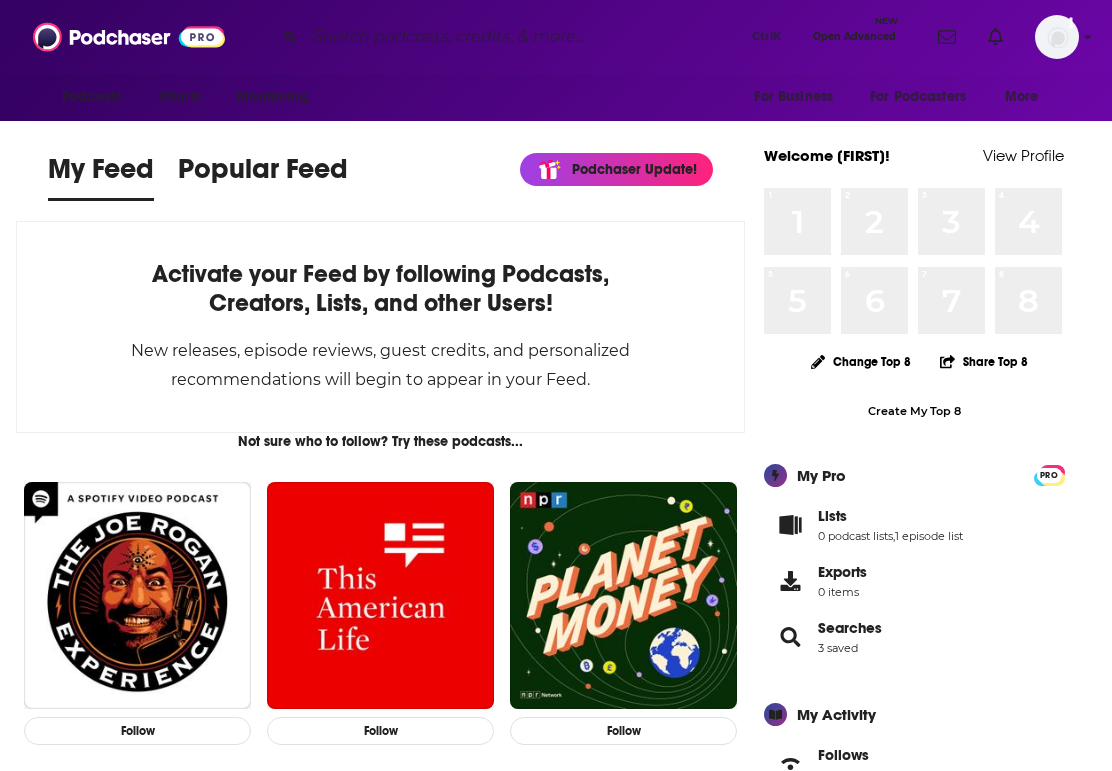 click at bounding box center [524, 37] 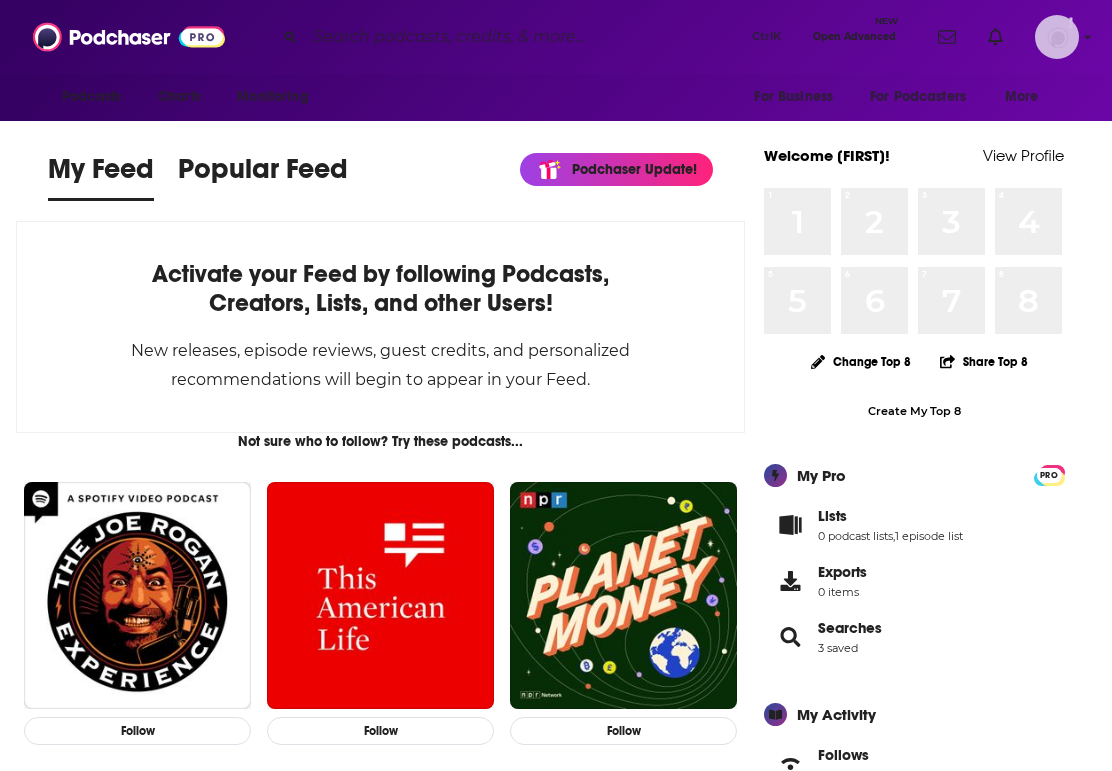 click at bounding box center (1057, 37) 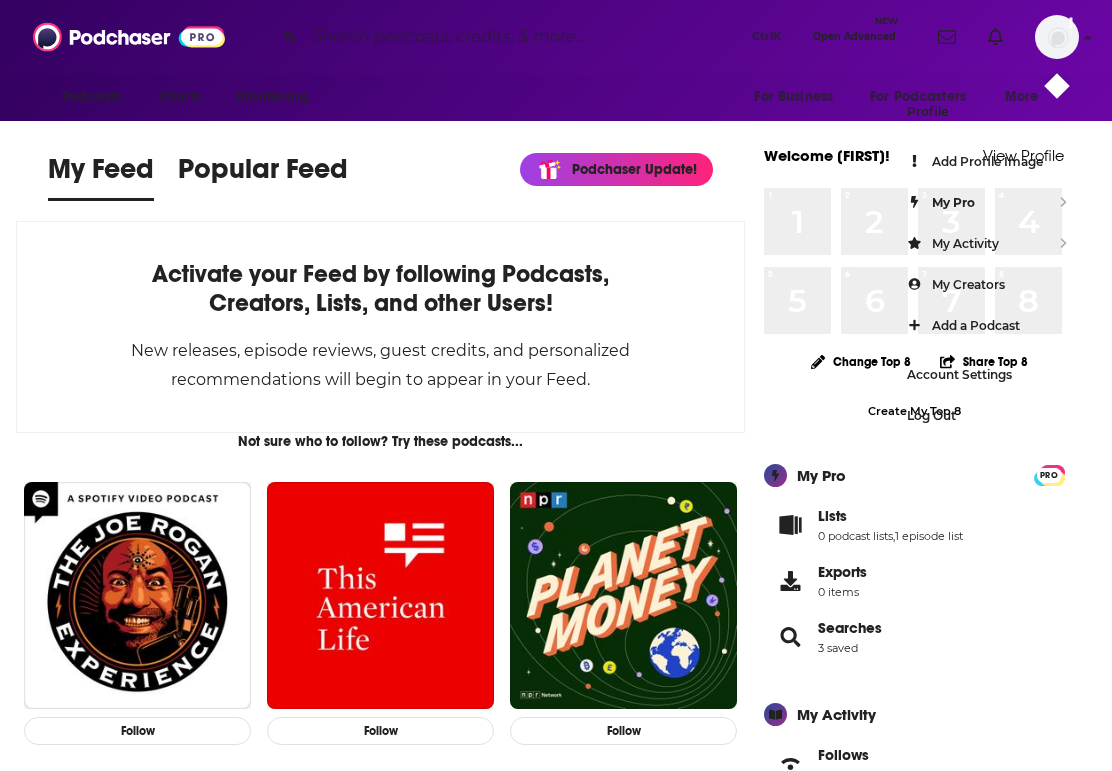 click at bounding box center (524, 37) 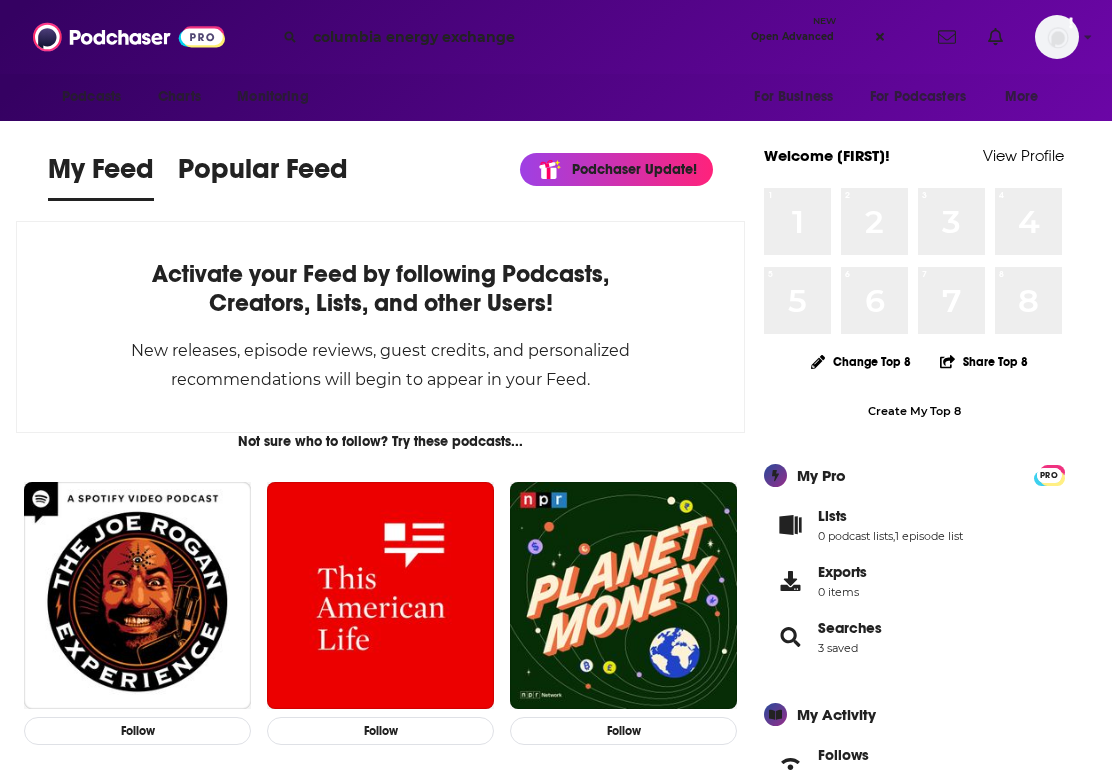 type on "columbia energy exchange" 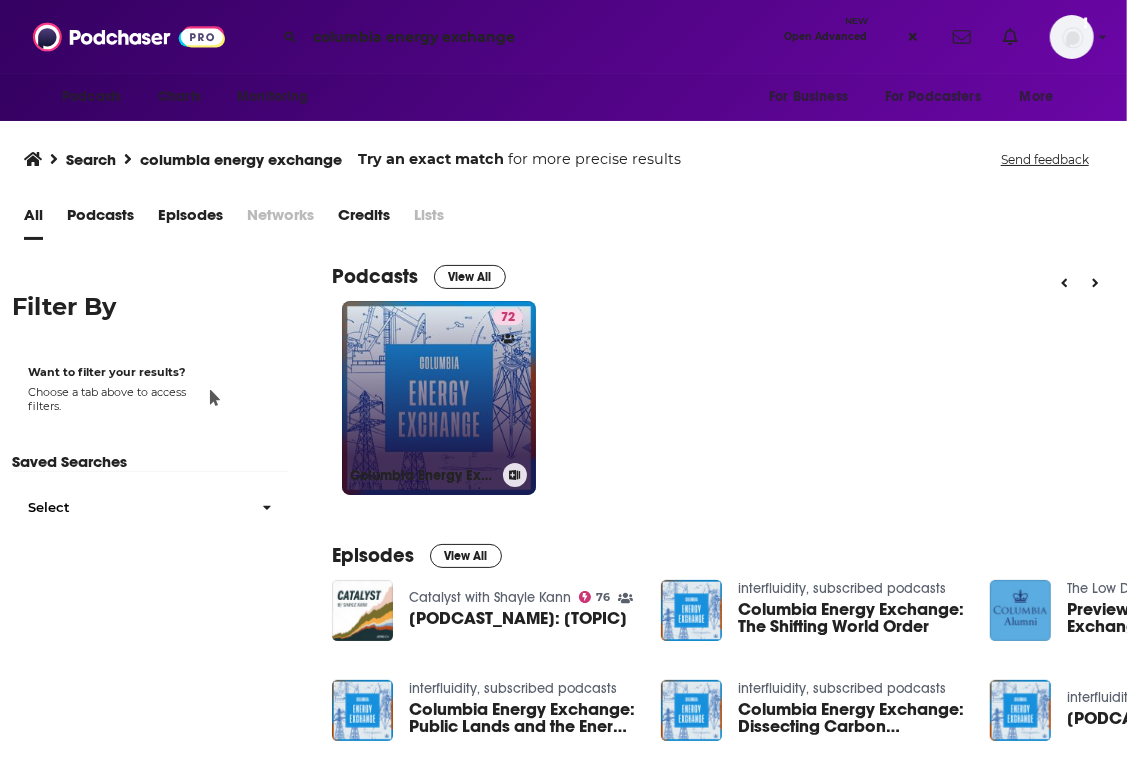click on "72 Columbia Energy Exchange" at bounding box center [439, 398] 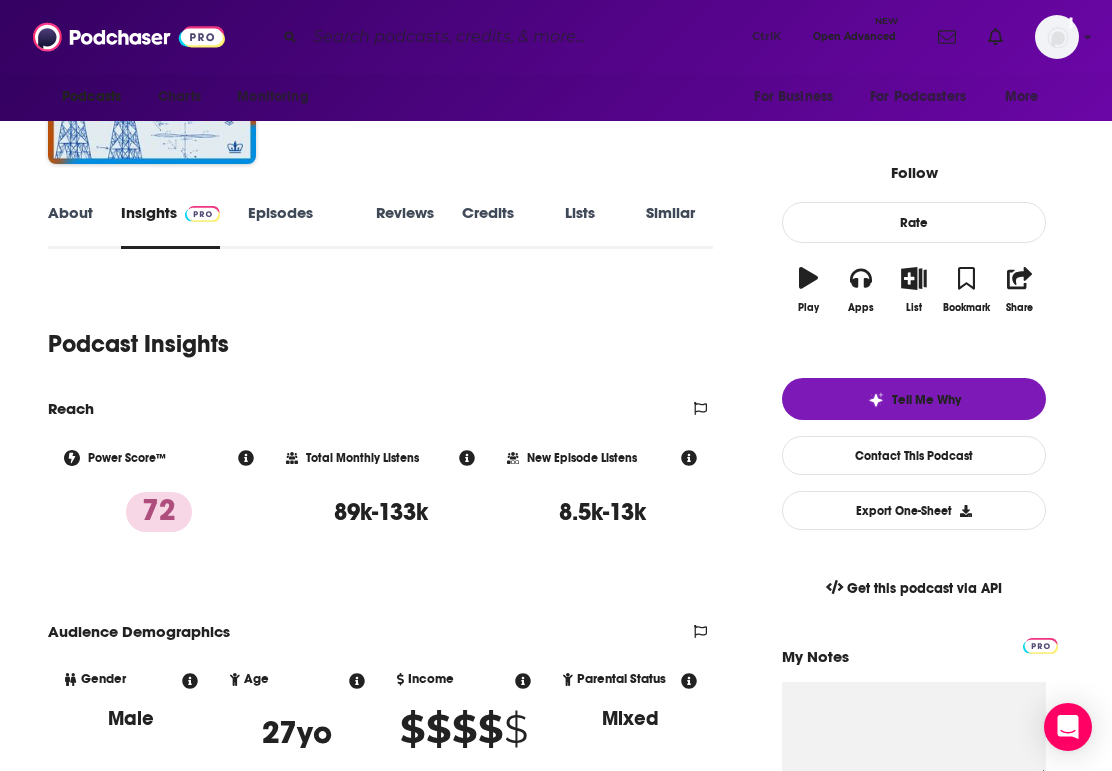 scroll, scrollTop: 197, scrollLeft: 0, axis: vertical 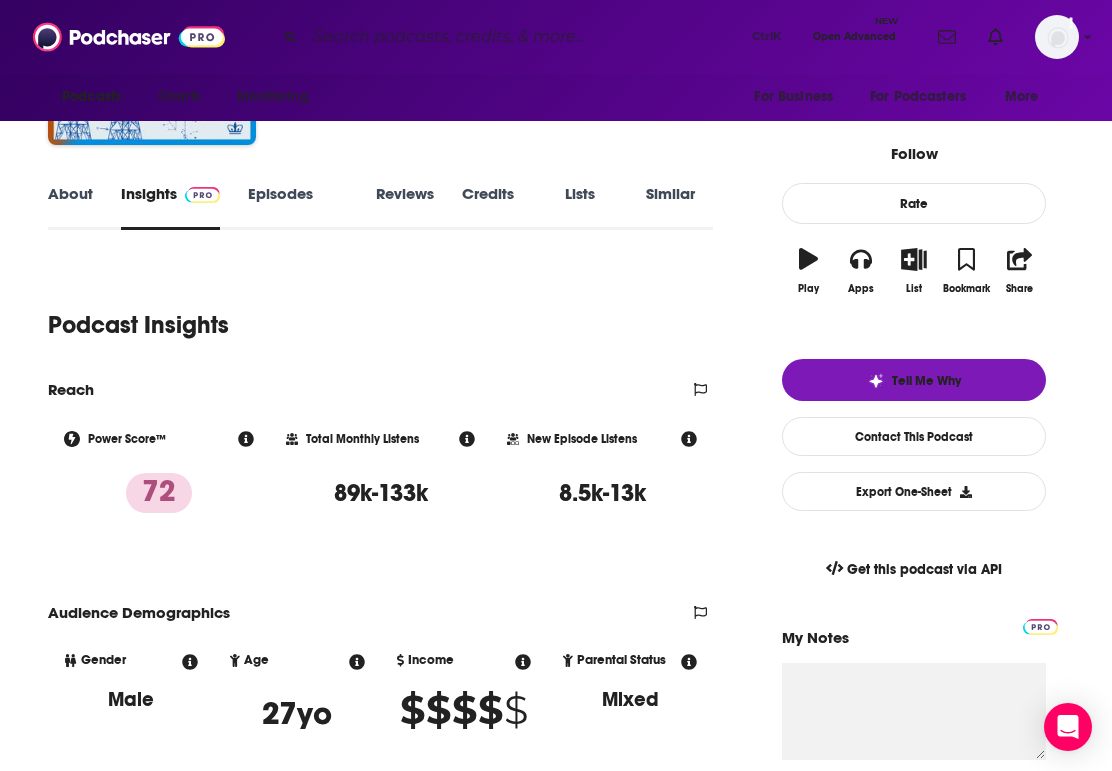 click on "Podcast Insights" at bounding box center [372, 313] 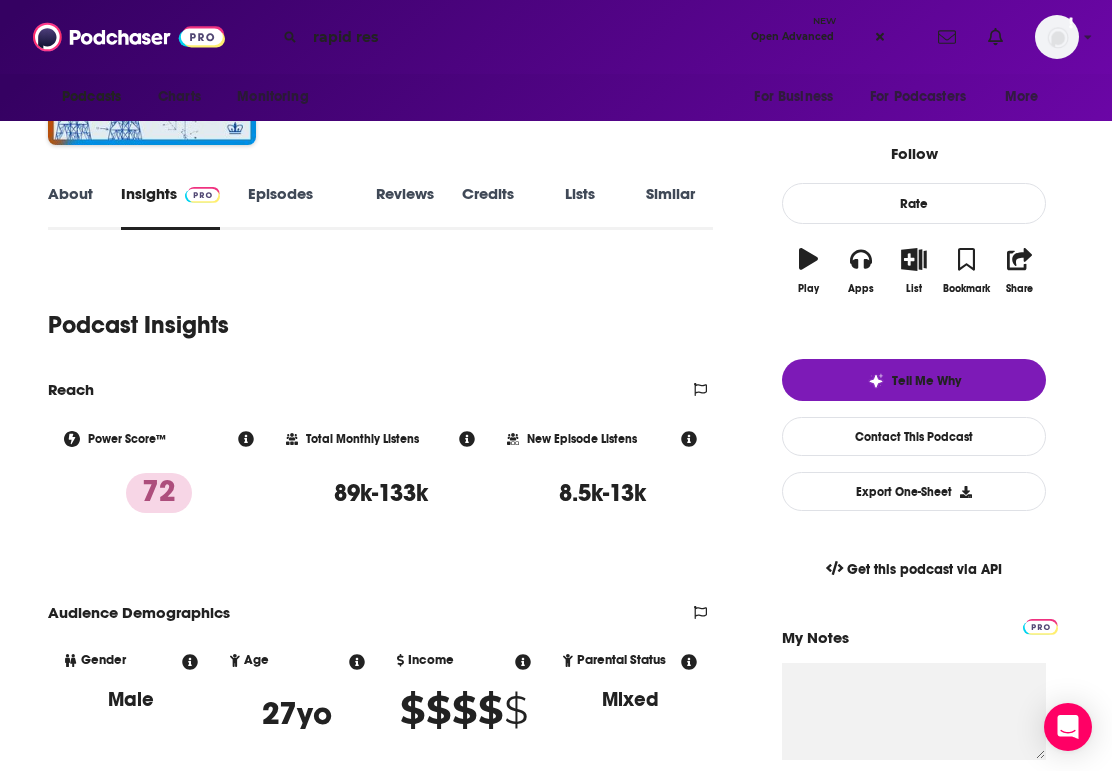 type on "rapid resp" 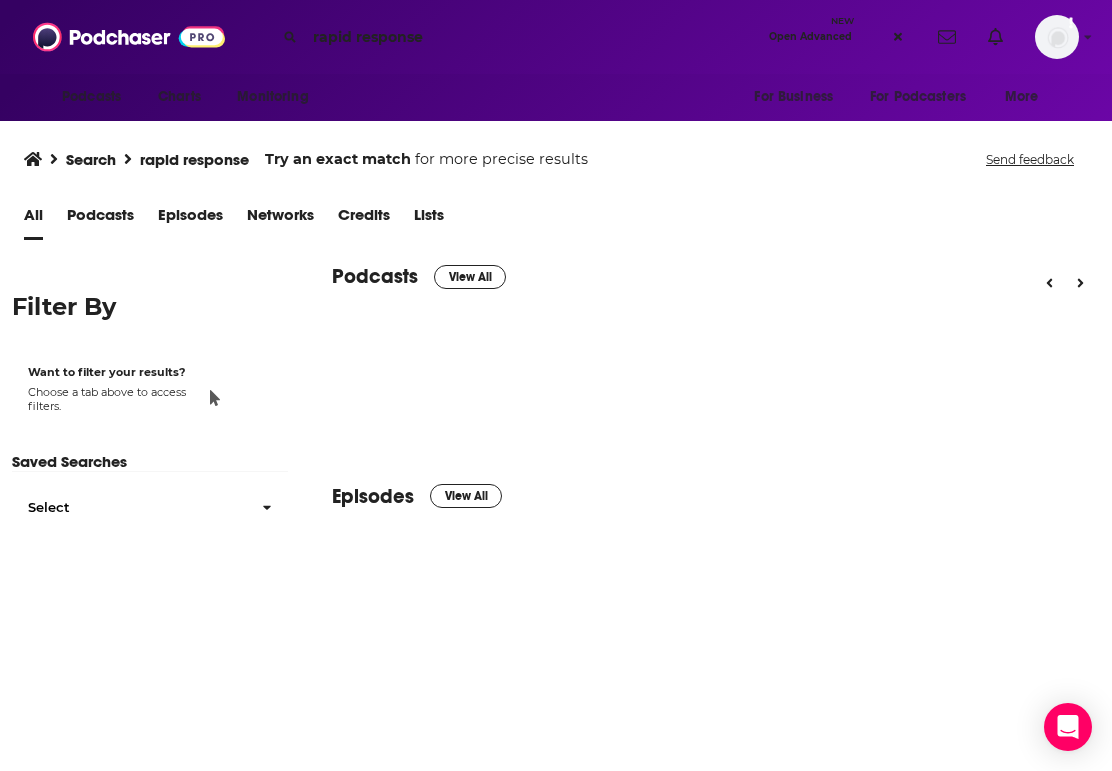 scroll, scrollTop: 0, scrollLeft: 0, axis: both 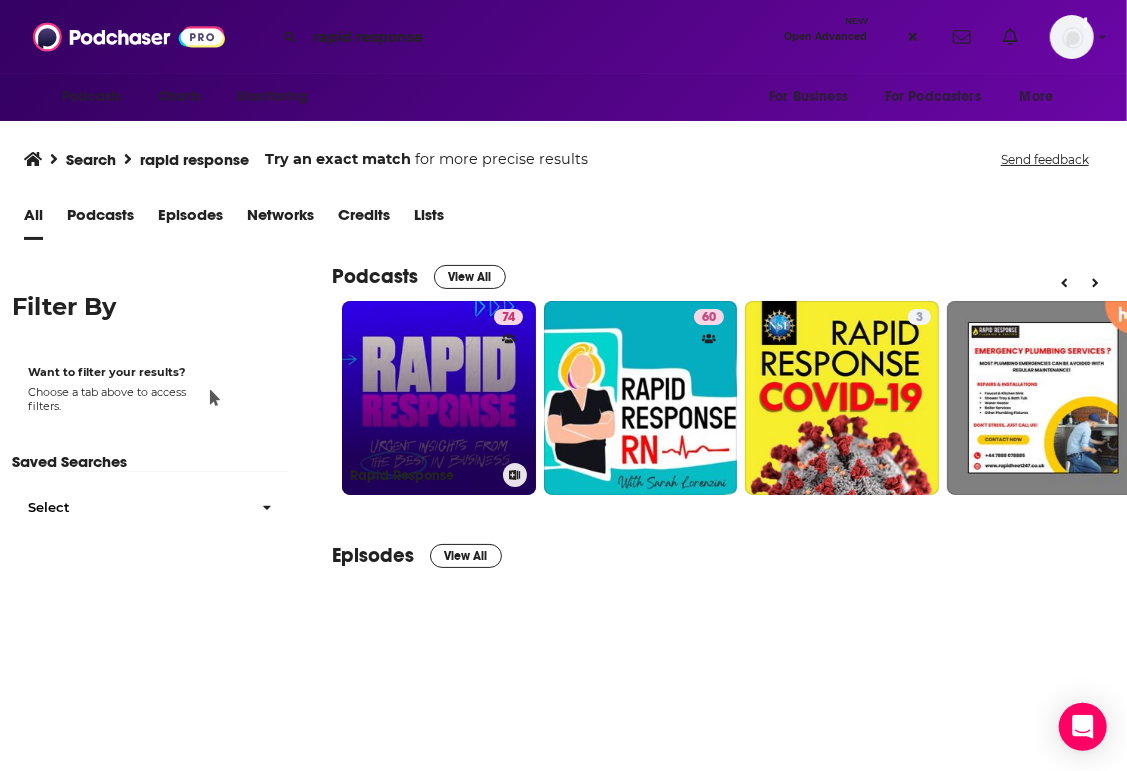 click on "74 Rapid Response" at bounding box center [439, 398] 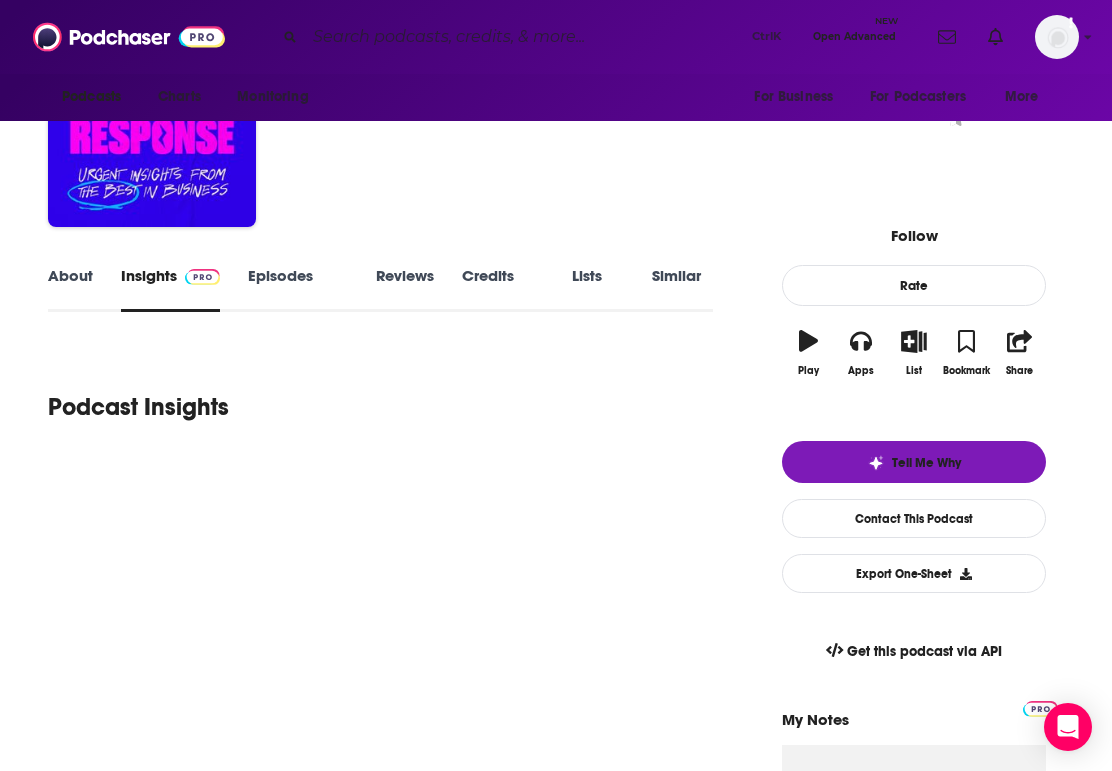 scroll, scrollTop: 116, scrollLeft: 0, axis: vertical 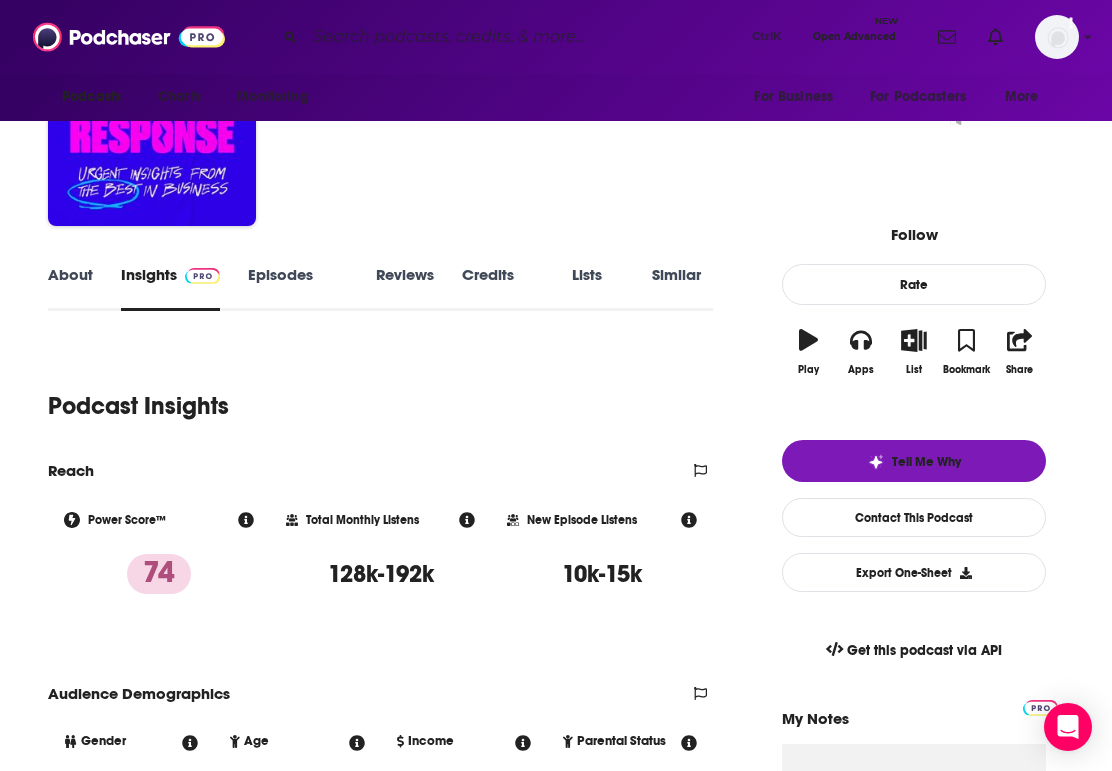 click on "Podcast Insights" at bounding box center [372, 394] 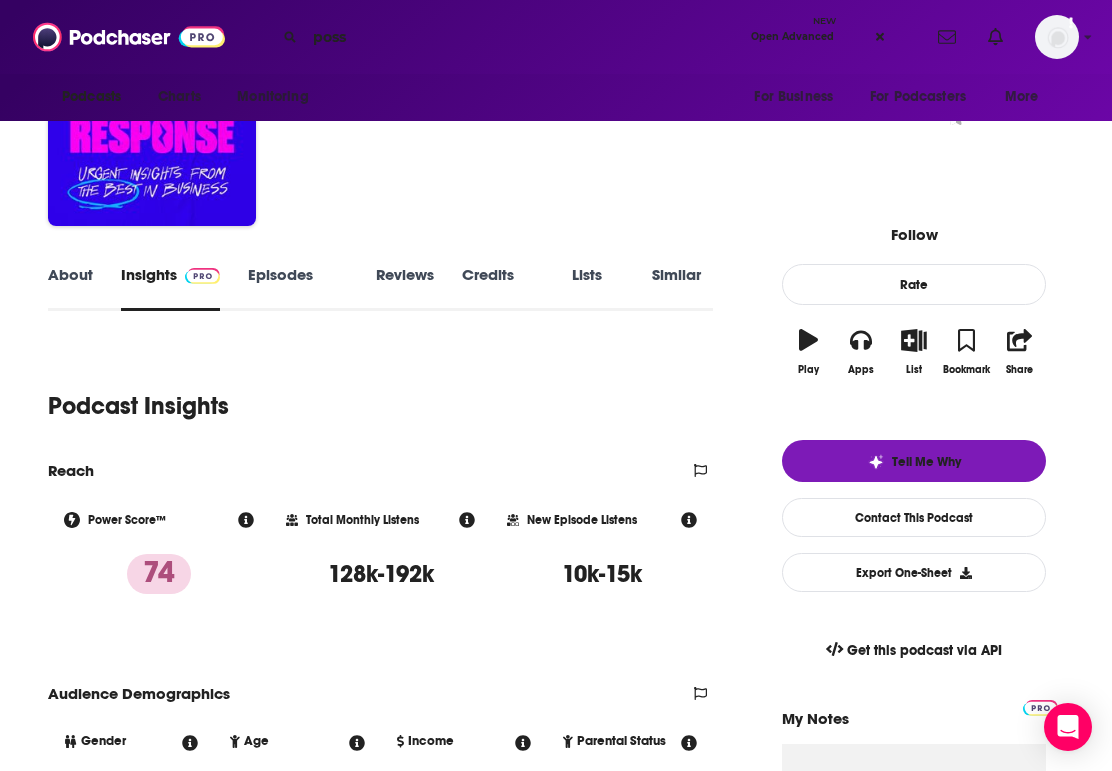 type on "possi" 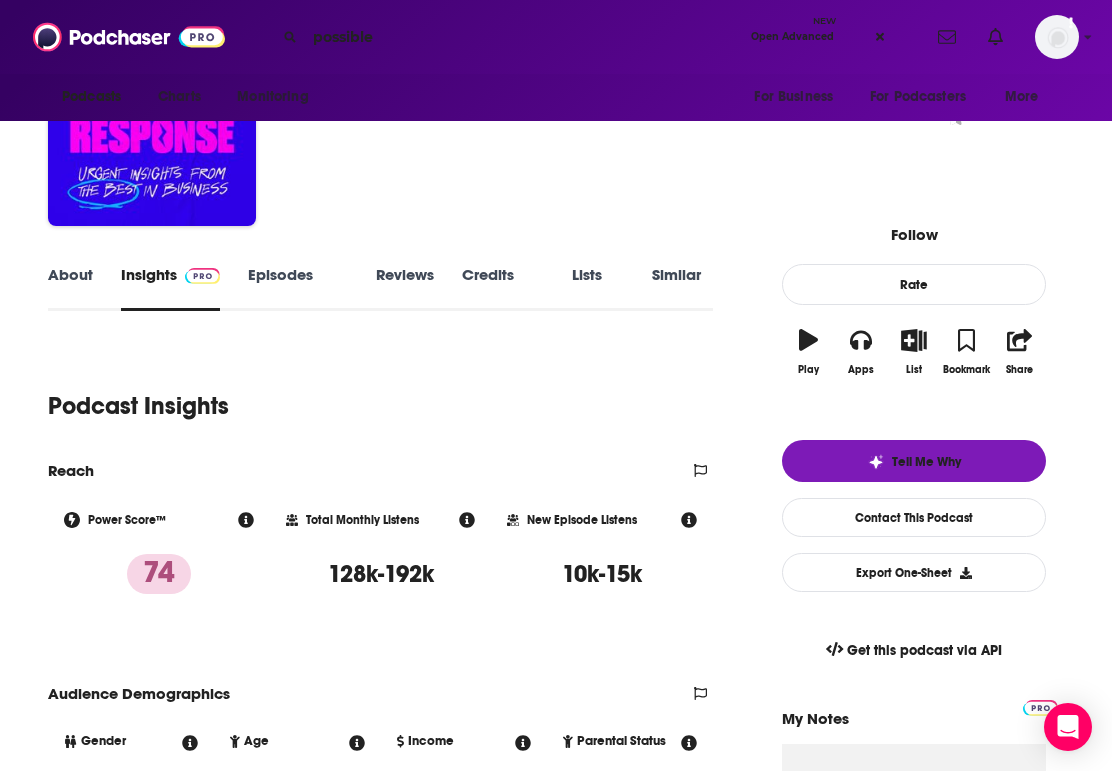 scroll, scrollTop: 0, scrollLeft: 0, axis: both 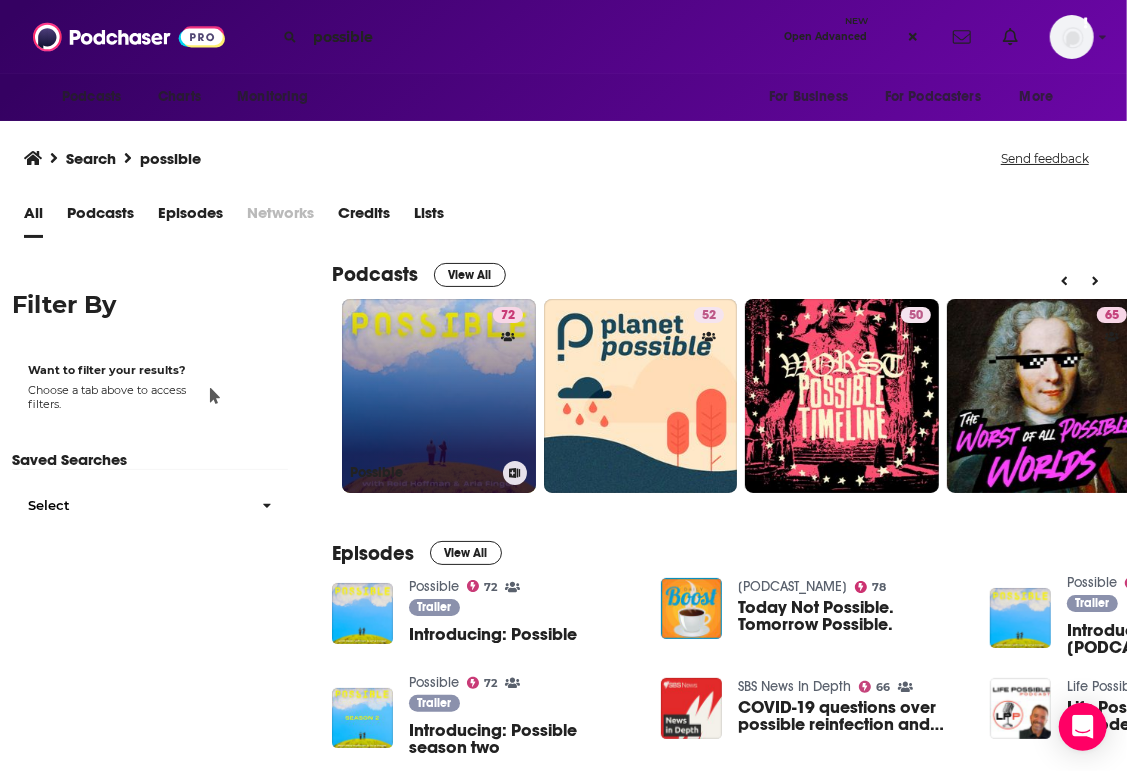 click on "72 Possible" at bounding box center [439, 396] 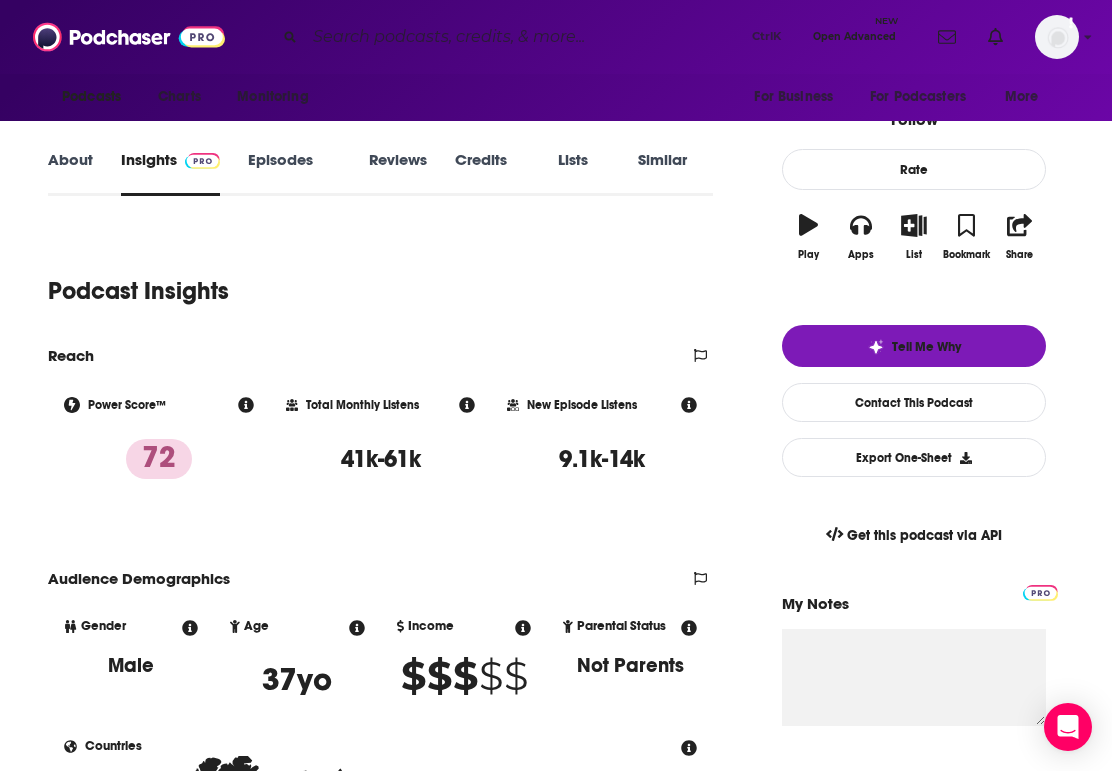 scroll, scrollTop: 232, scrollLeft: 0, axis: vertical 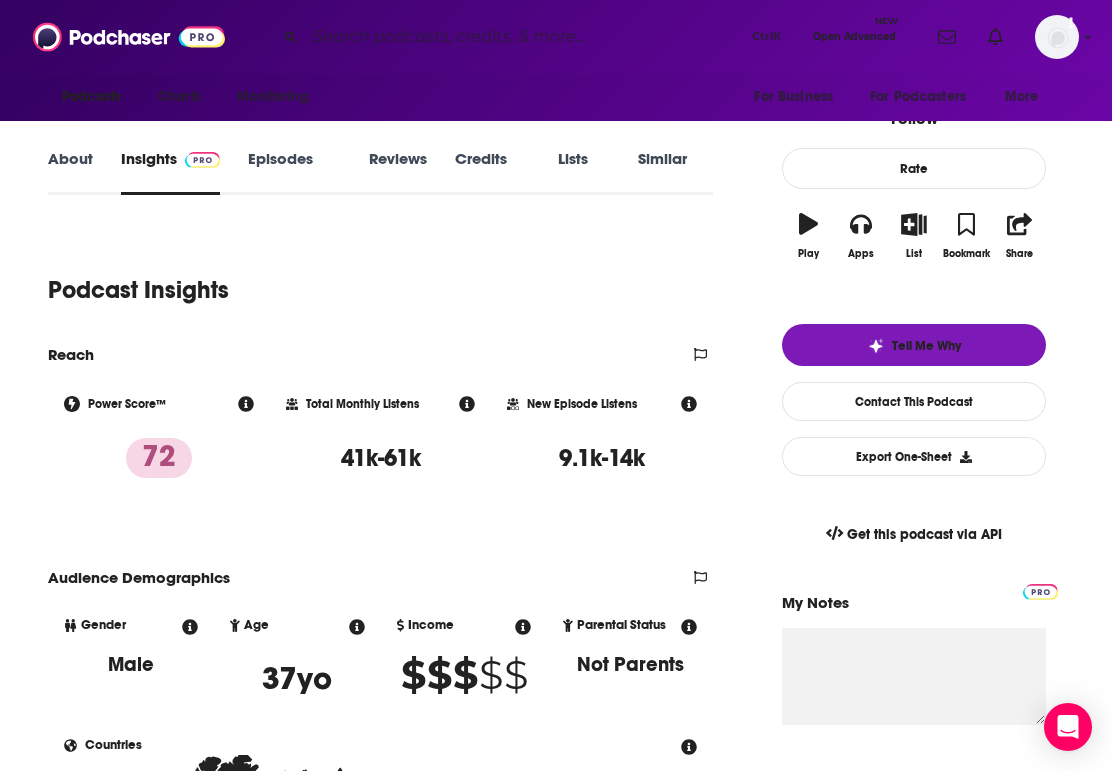 click on "Podcast Insights" at bounding box center [372, 278] 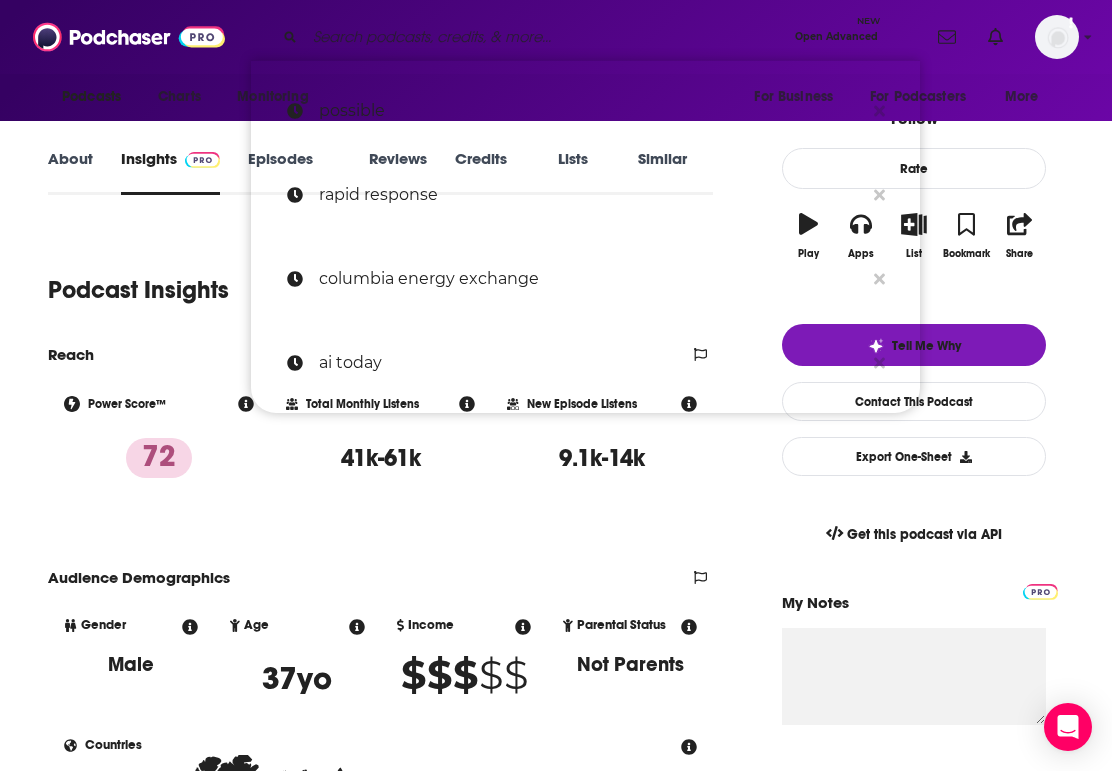click at bounding box center (546, 37) 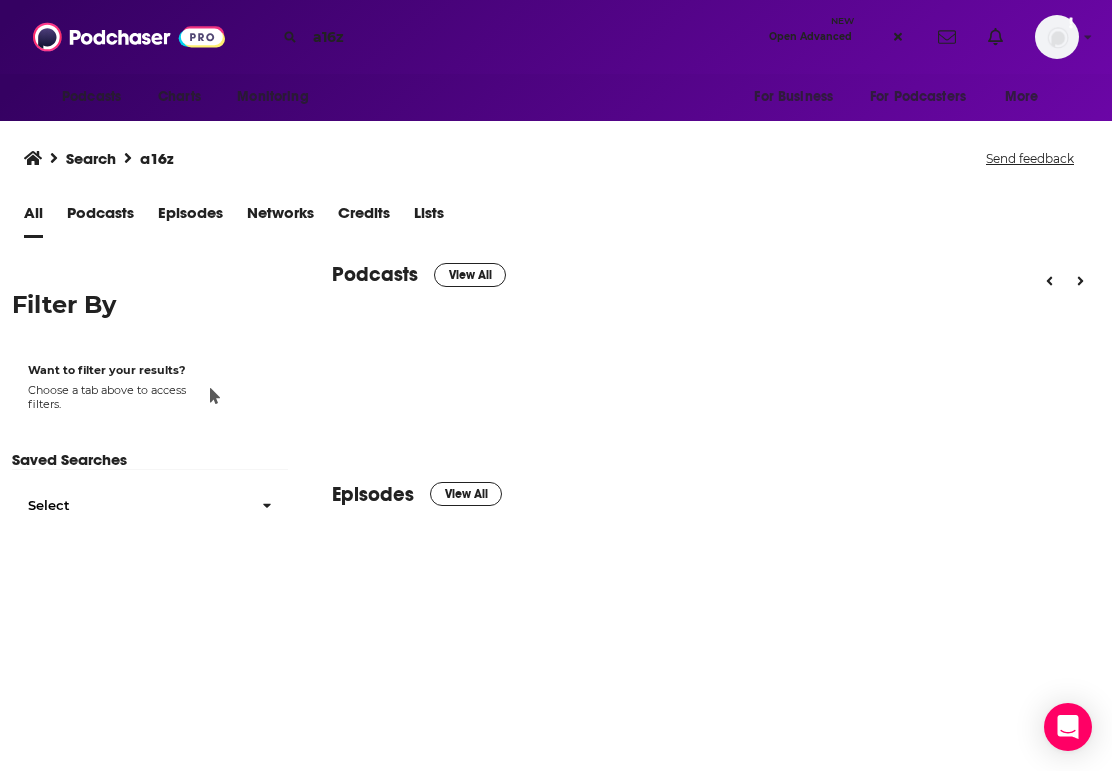 scroll, scrollTop: 0, scrollLeft: 0, axis: both 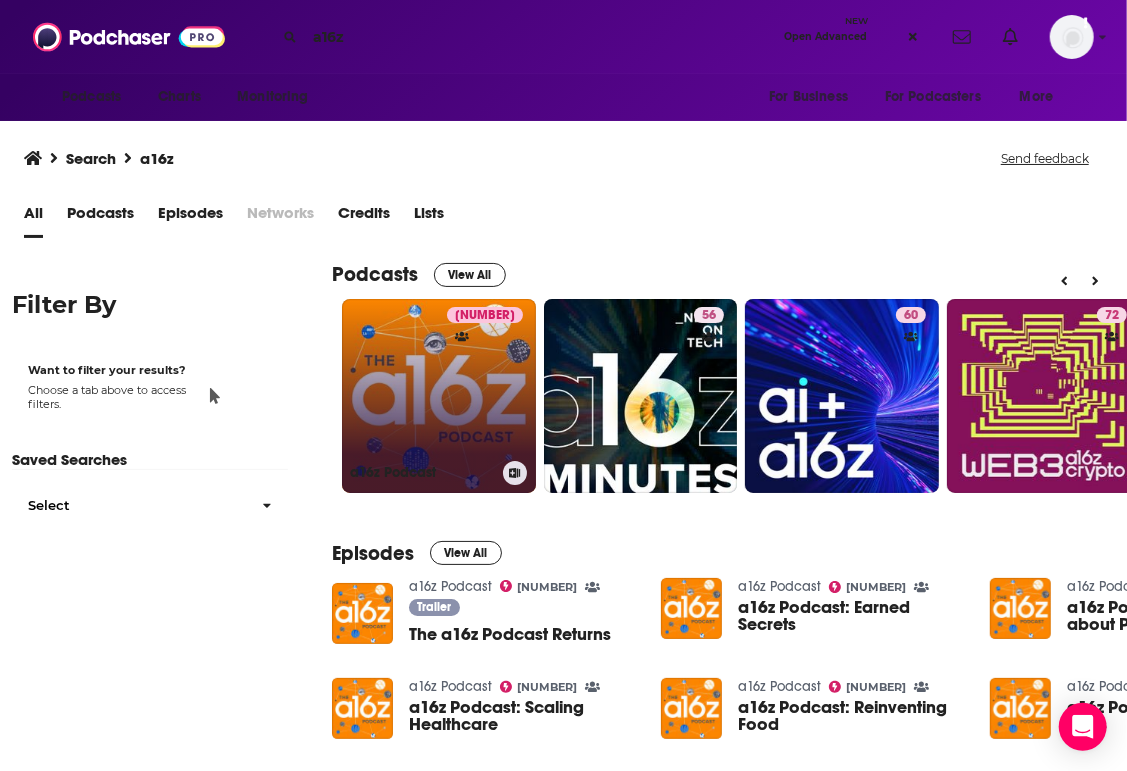 click on "90 a16z Podcast" at bounding box center [439, 396] 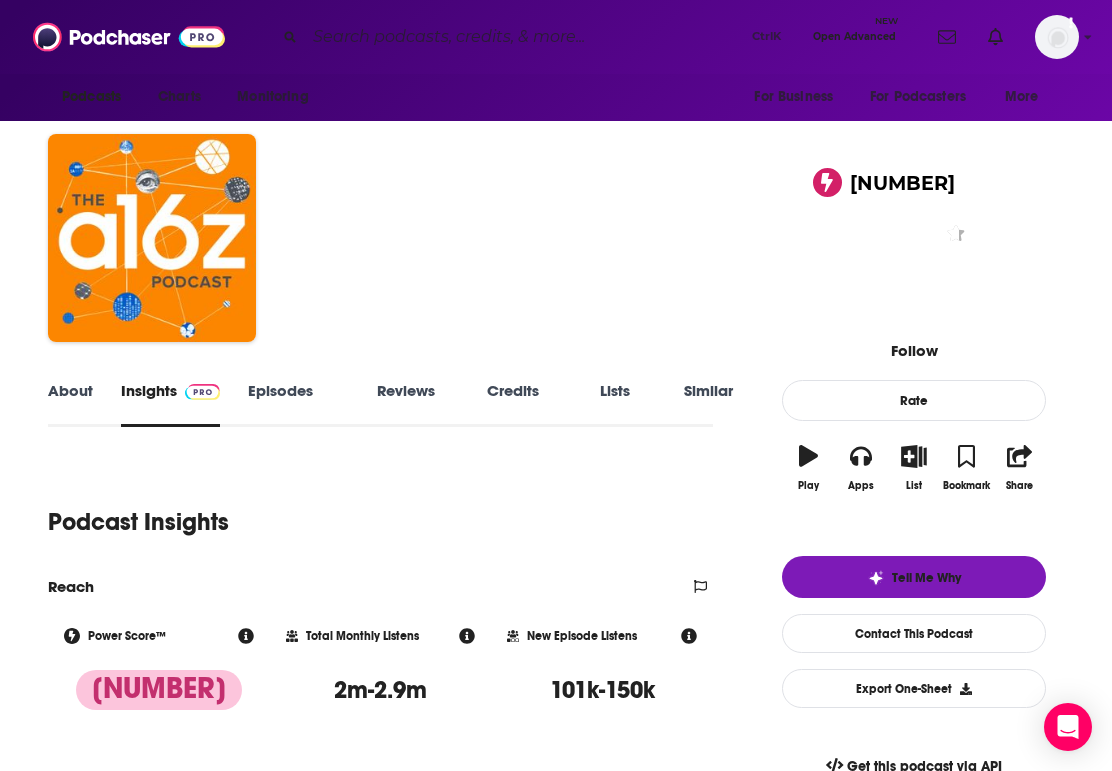 click on "Audience Demographics Gender Male Age [AGE] Income $ $ $ $ $ Parental Status Not Parents Countries 1 [COUNTRY] 2 [COUNTRY] 3 [COUNTRY] 4 [COUNTRY] 5 [COUNTRY] Top Cities [CITY], [STATE] , [CITY], [STATE] , [CITY] , [CITY], [STATE] , [CITY], [STATE] , [CITY], [STATE] Interests Software , News , Technology , Tech , Business , Economic Jobs Company Founders , Software Engineers , CEOs/Managing Directors , Directors , Product Managers/Directors , Managers Ethnicities White / Caucasian , Asian , Hispanic , African American Show More Content Political Skew Low Right Socials X/Twitter [USERNAME] [NUMBER] Twitter [USERNAME] Host [NUMBER] Twitter [USERNAME] Host [NUMBER] Twitter [USERNAME] Host [NUMBER] Twitter [USERNAME] Host [NUMBER]" at bounding box center (556, 4748) 